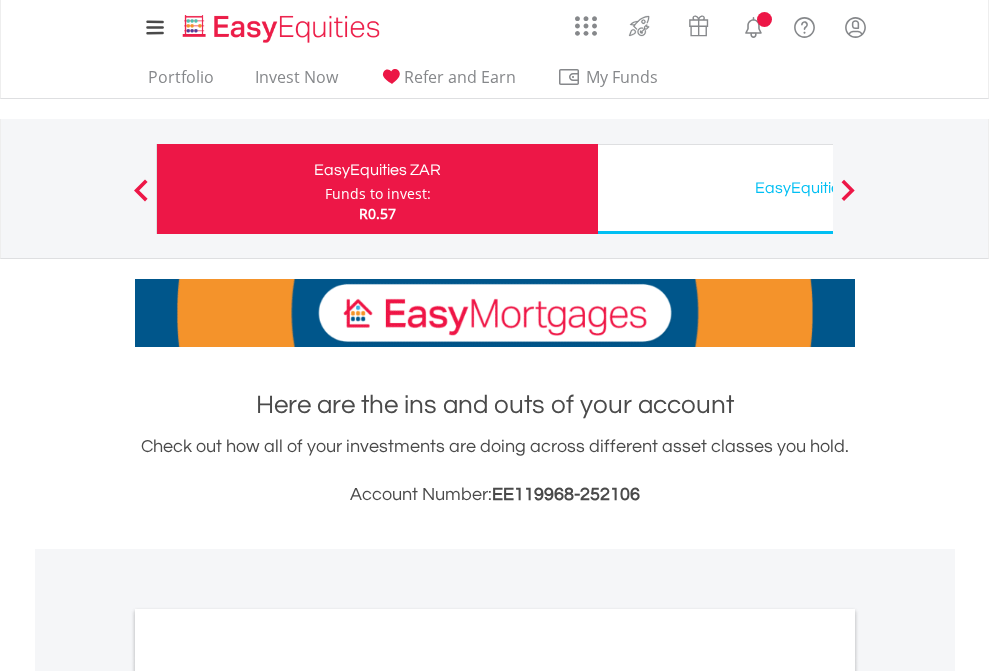 scroll, scrollTop: 0, scrollLeft: 0, axis: both 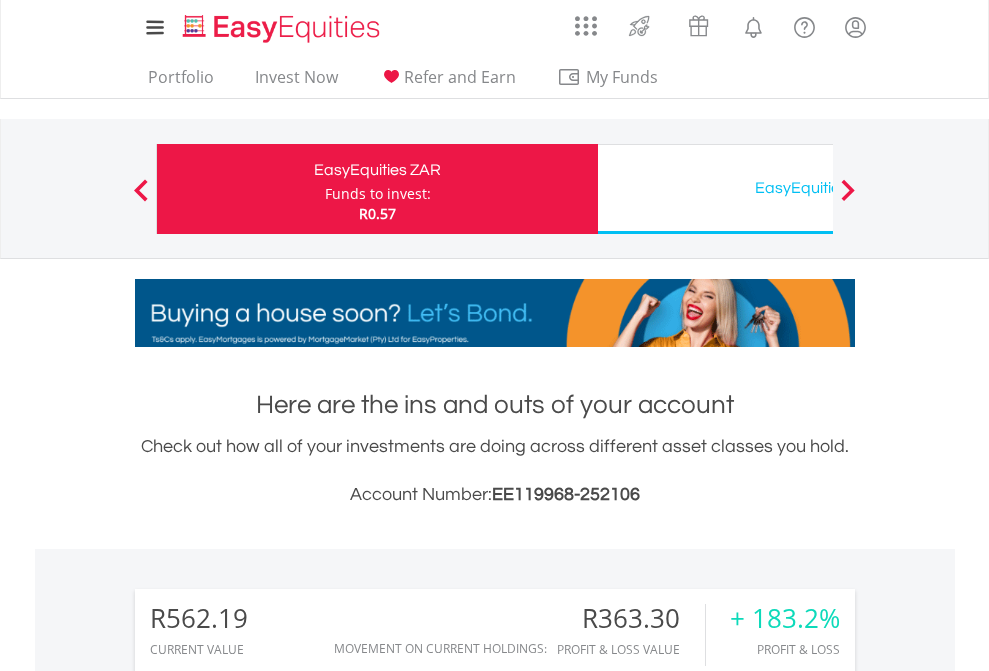 click on "Funds to invest:" at bounding box center (378, 194) 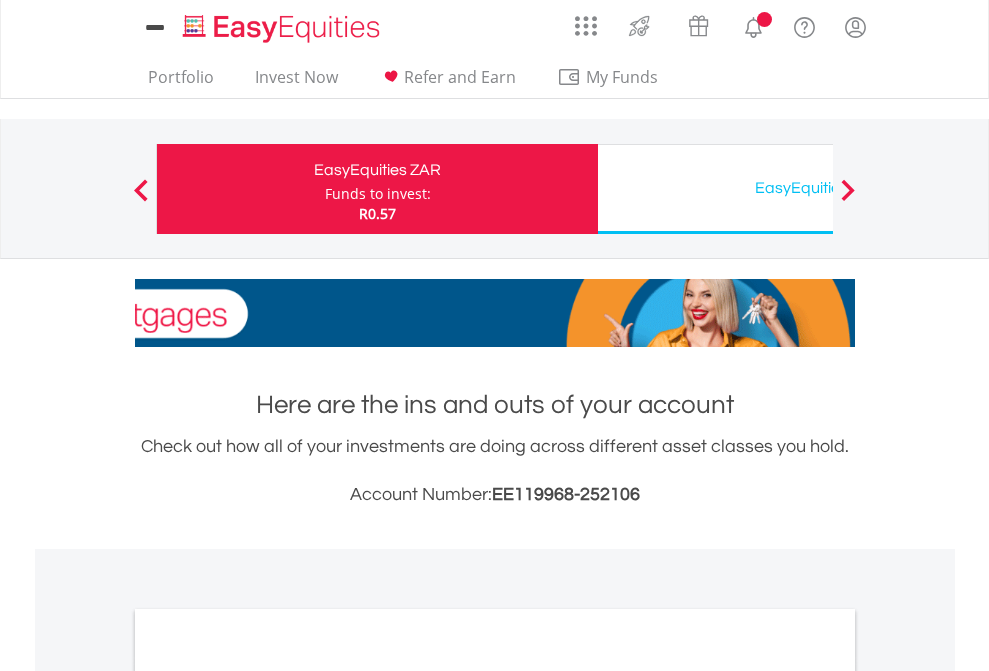 scroll, scrollTop: 0, scrollLeft: 0, axis: both 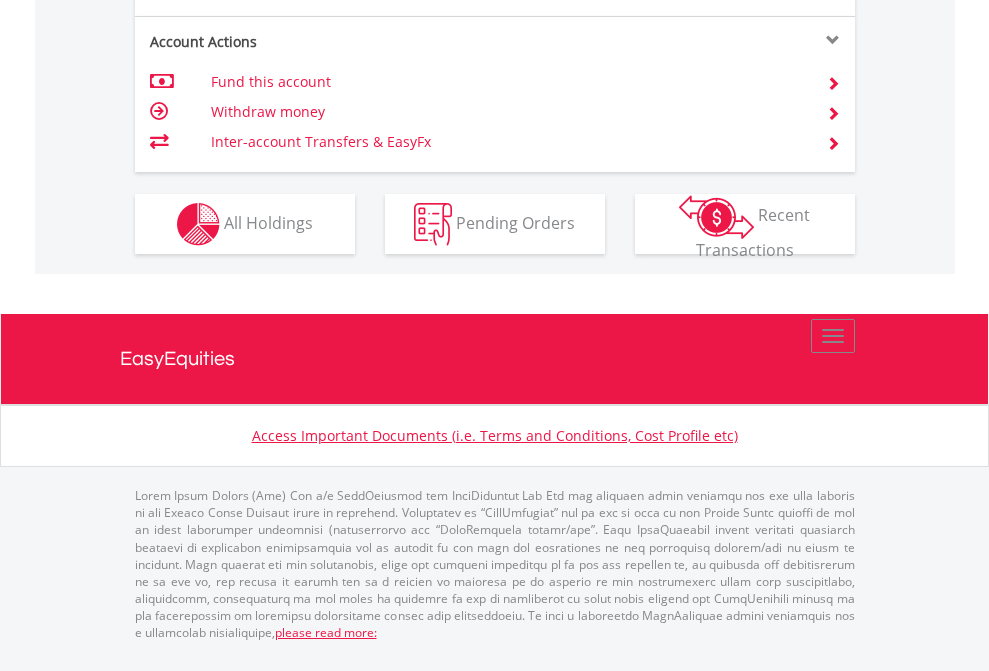 click on "Investment types" at bounding box center (706, -337) 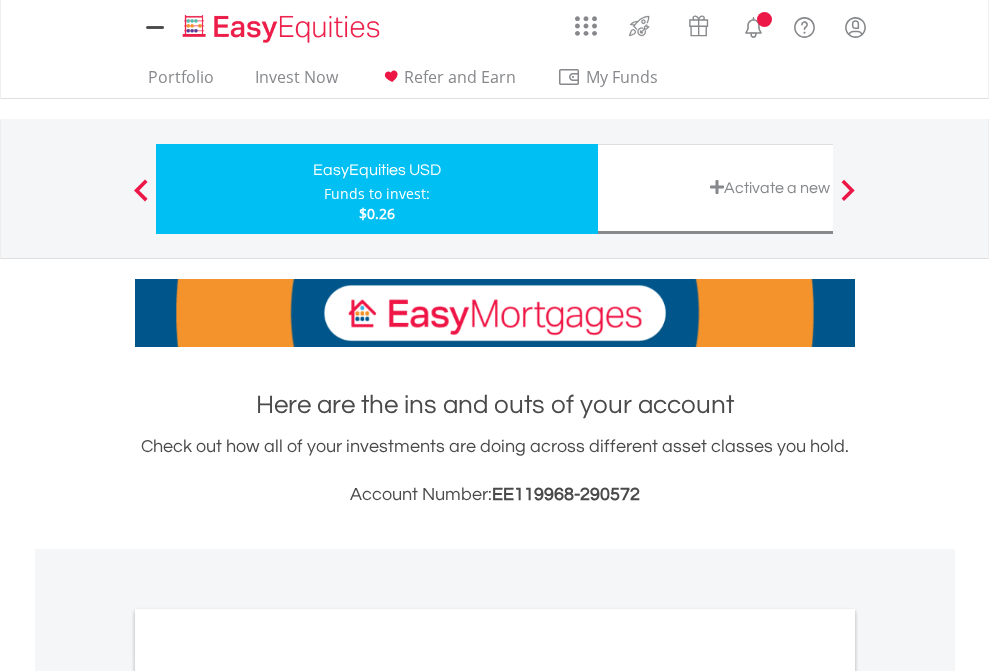 scroll, scrollTop: 0, scrollLeft: 0, axis: both 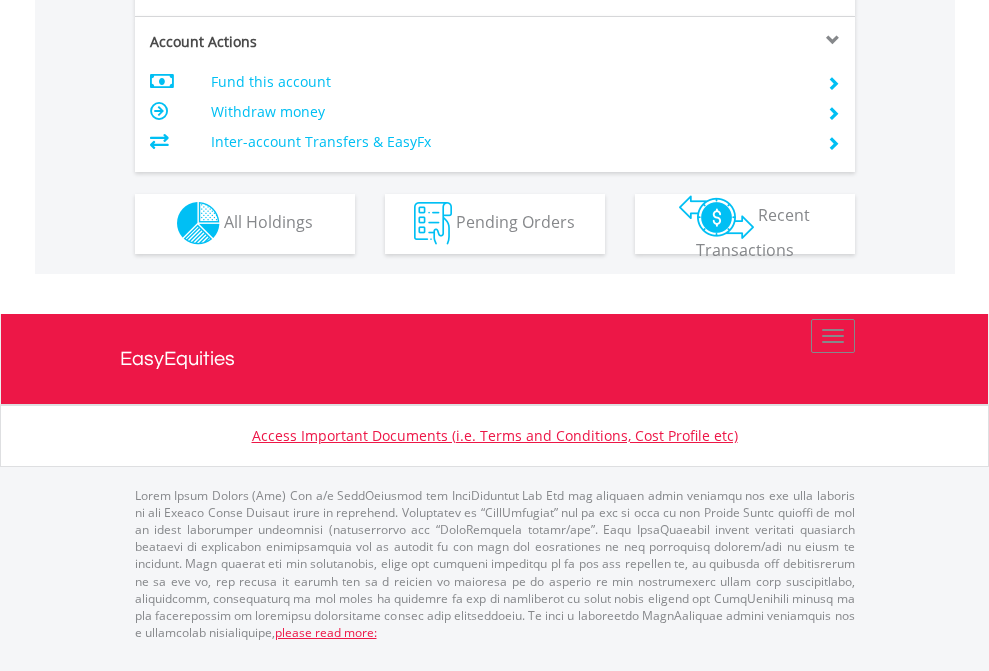 click on "Investment types" at bounding box center [706, -353] 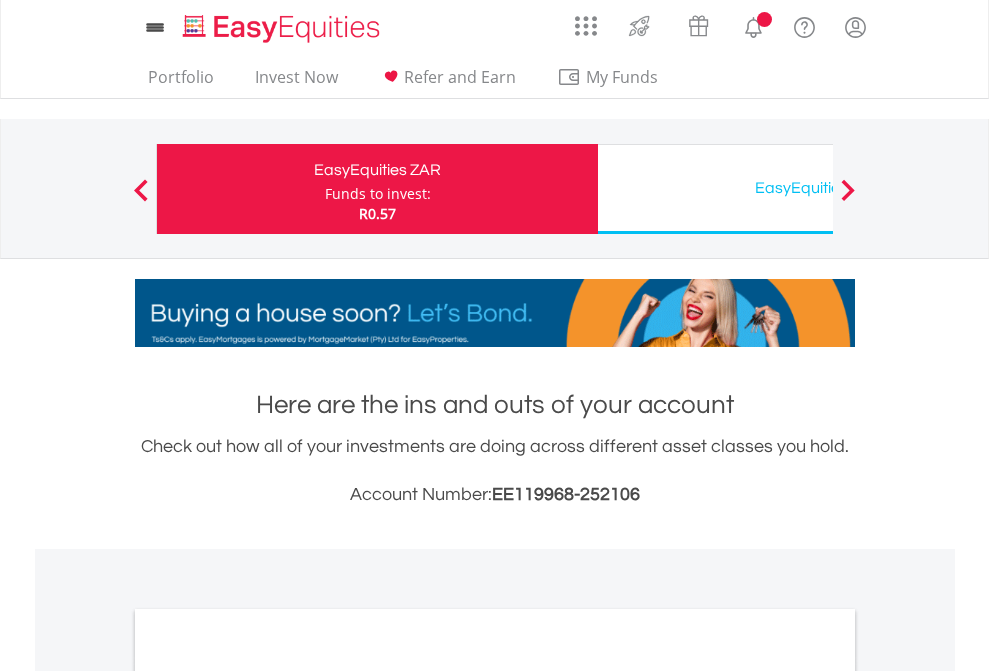 scroll, scrollTop: 0, scrollLeft: 0, axis: both 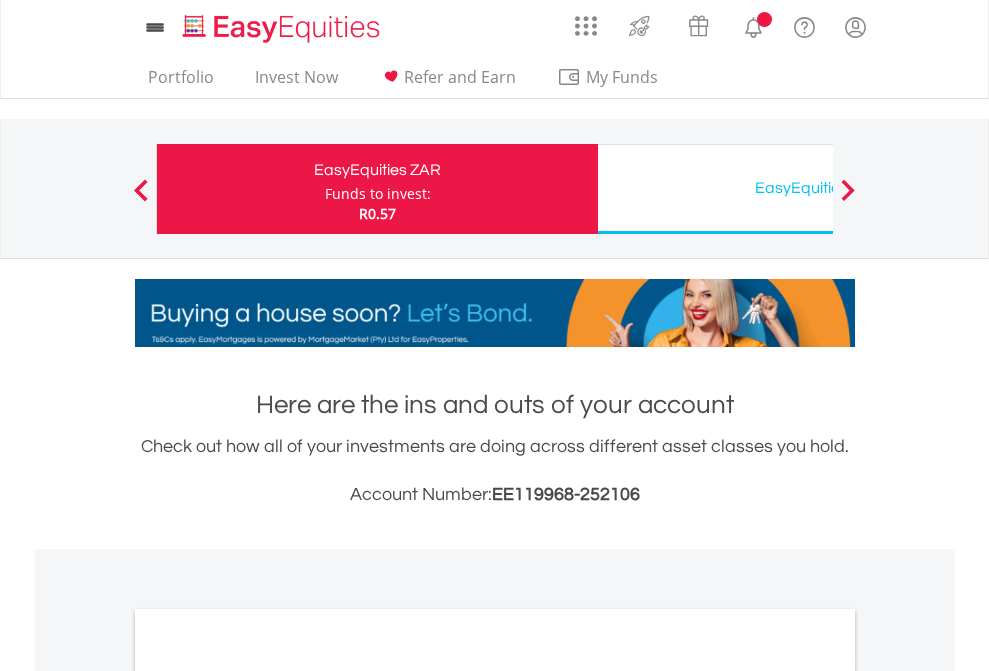 click on "All Holdings" at bounding box center [268, 1096] 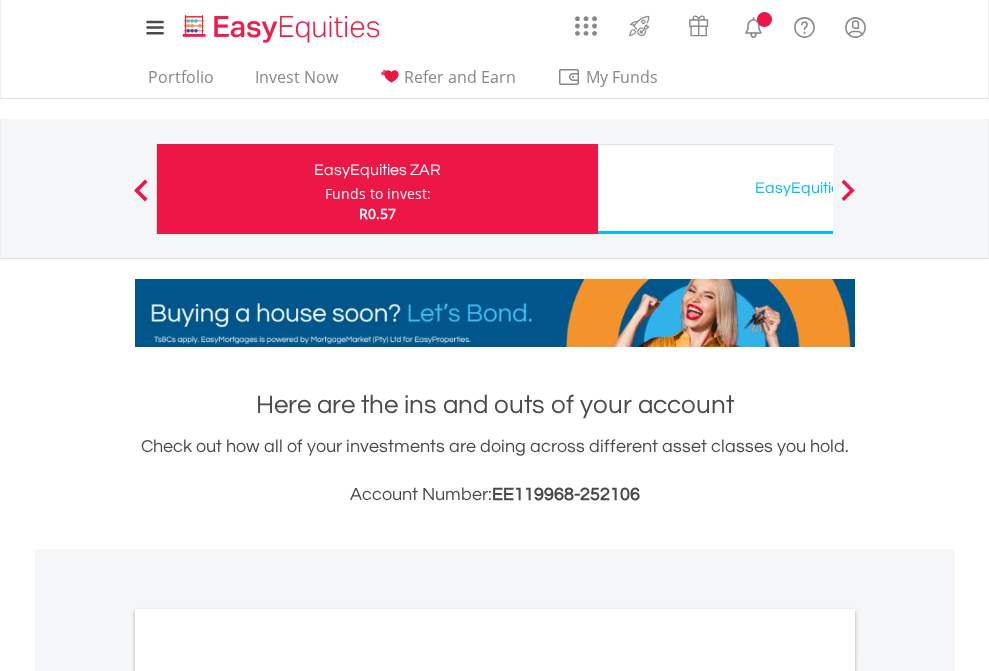 scroll, scrollTop: 1202, scrollLeft: 0, axis: vertical 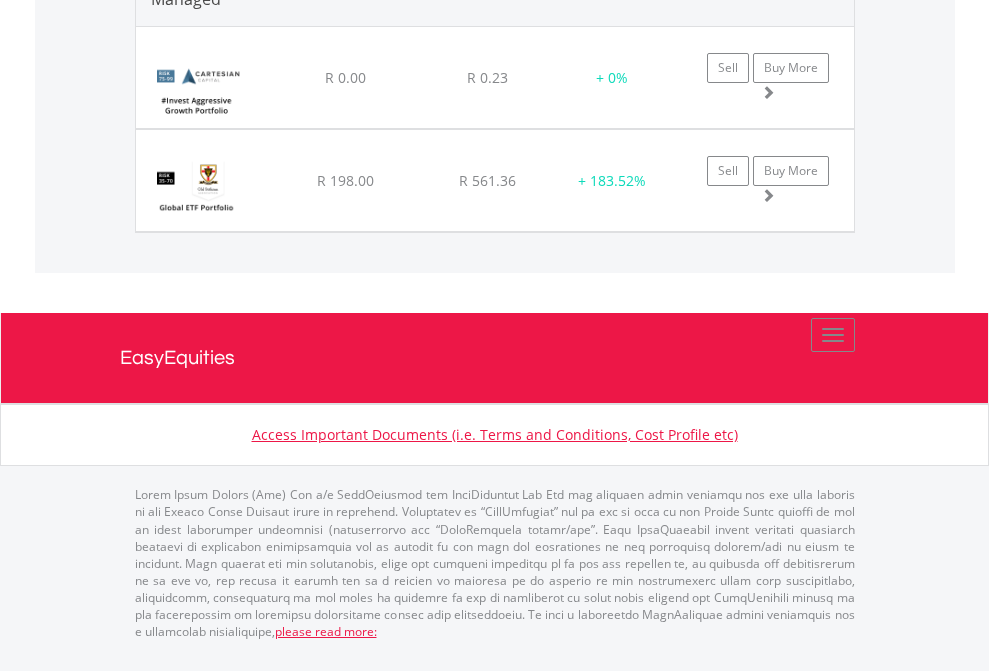 click on "EasyEquities USD" at bounding box center (818, -1645) 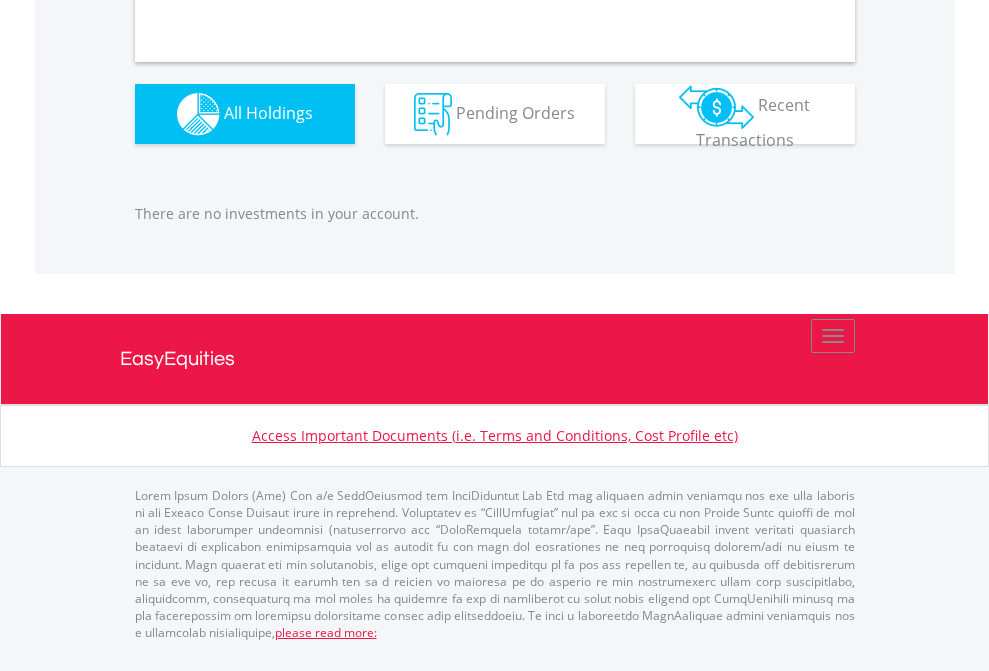 scroll, scrollTop: 1980, scrollLeft: 0, axis: vertical 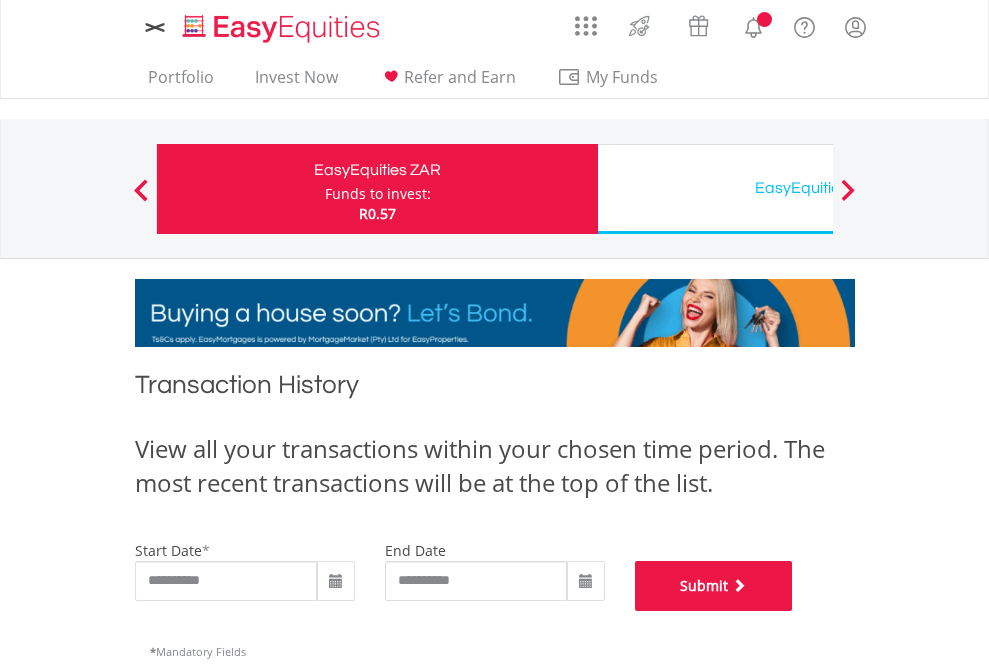 click on "Submit" at bounding box center (714, 586) 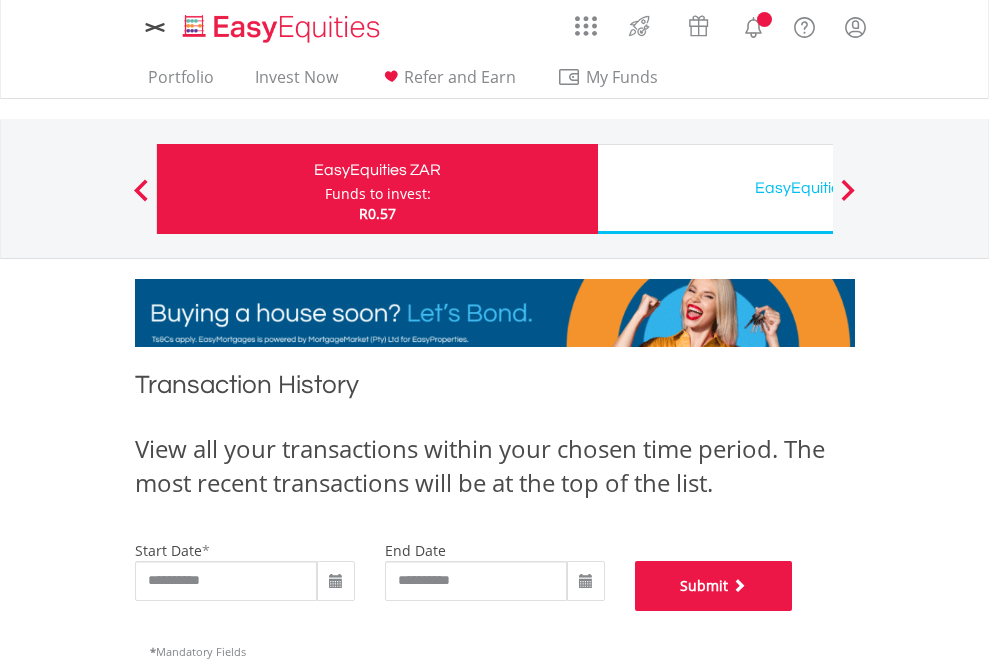 scroll, scrollTop: 811, scrollLeft: 0, axis: vertical 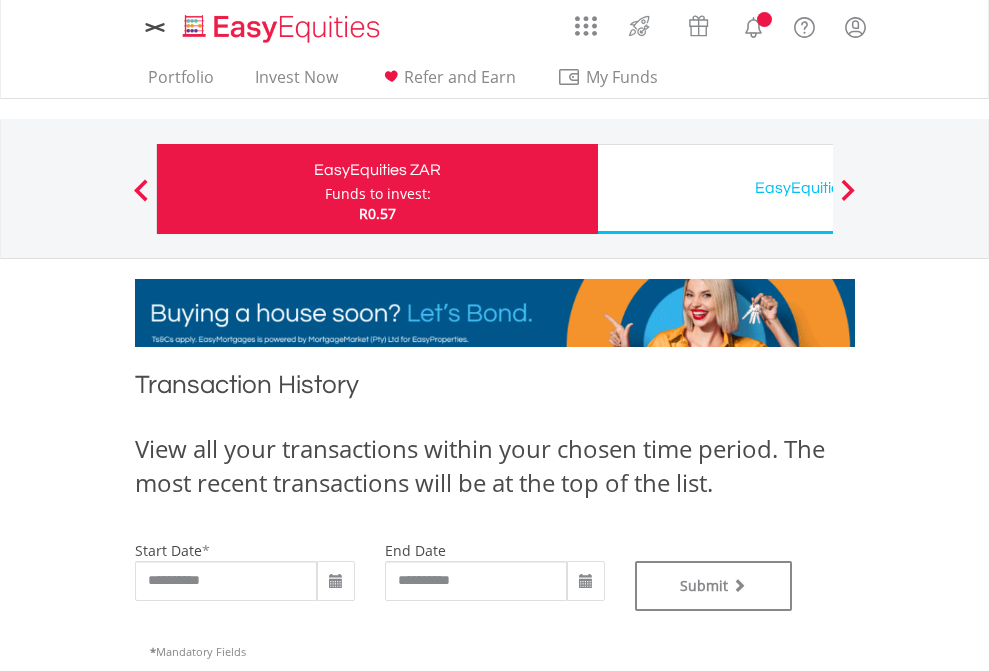 click on "EasyEquities USD" at bounding box center (818, 188) 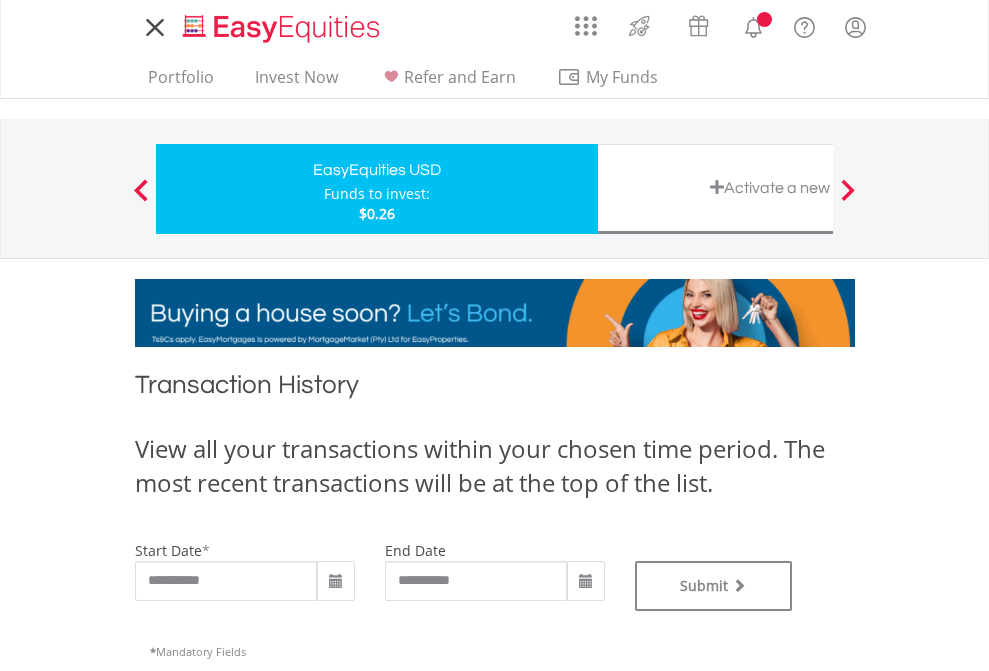 scroll, scrollTop: 0, scrollLeft: 0, axis: both 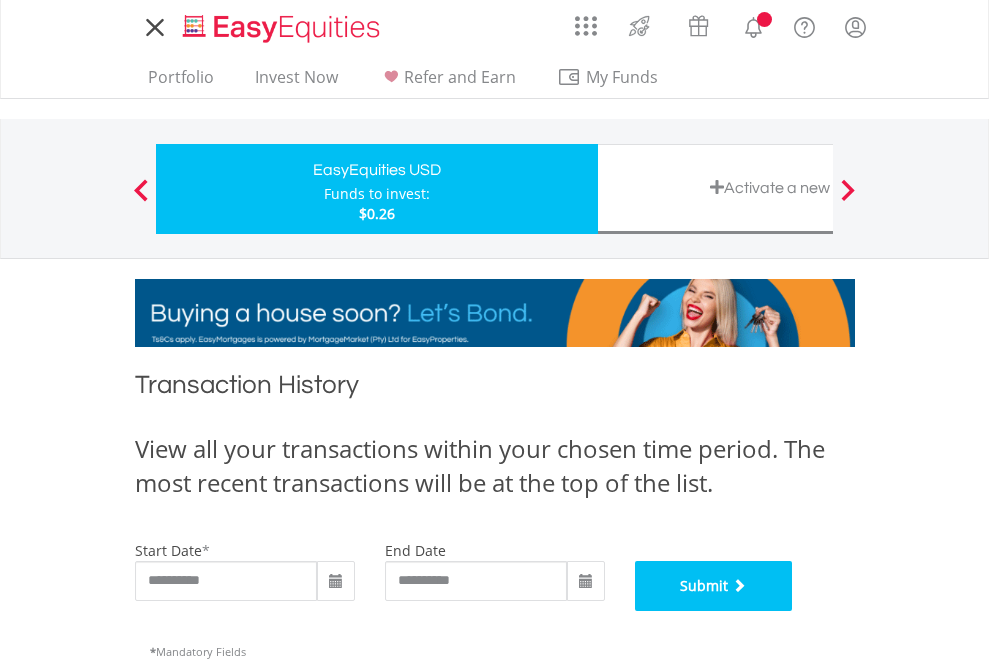 click on "Submit" at bounding box center [714, 586] 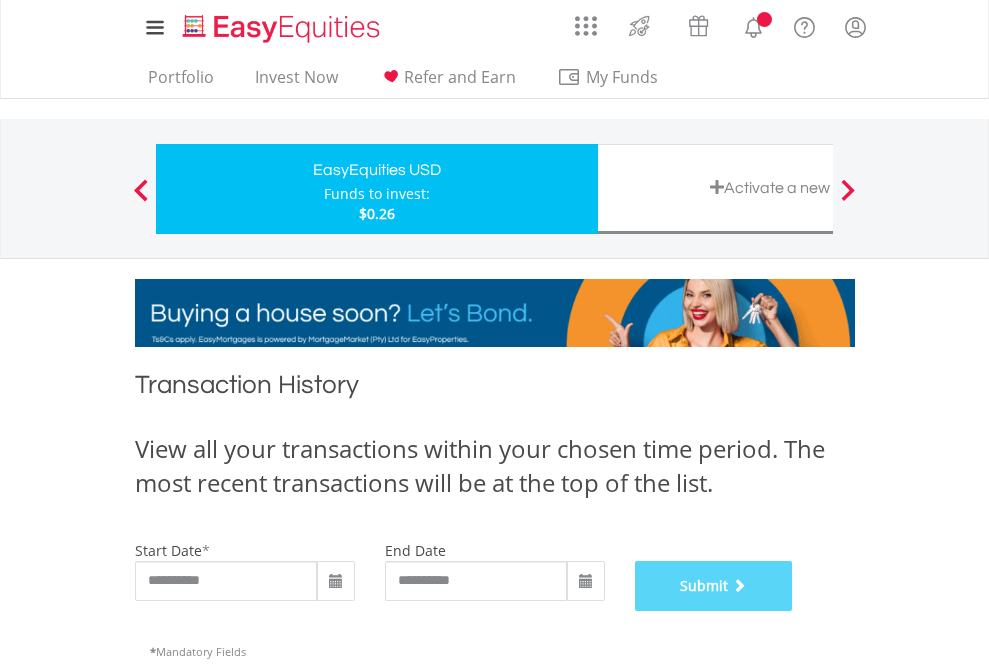 scroll, scrollTop: 811, scrollLeft: 0, axis: vertical 